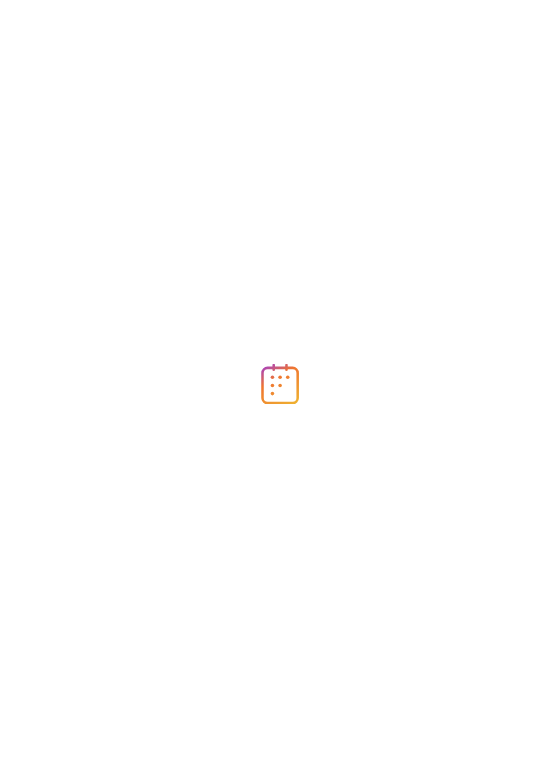 scroll, scrollTop: 0, scrollLeft: 0, axis: both 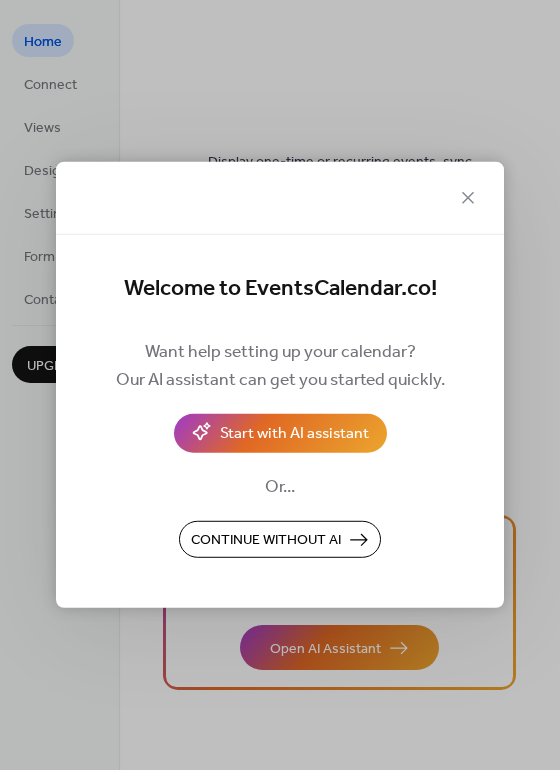 click at bounding box center (280, 198) 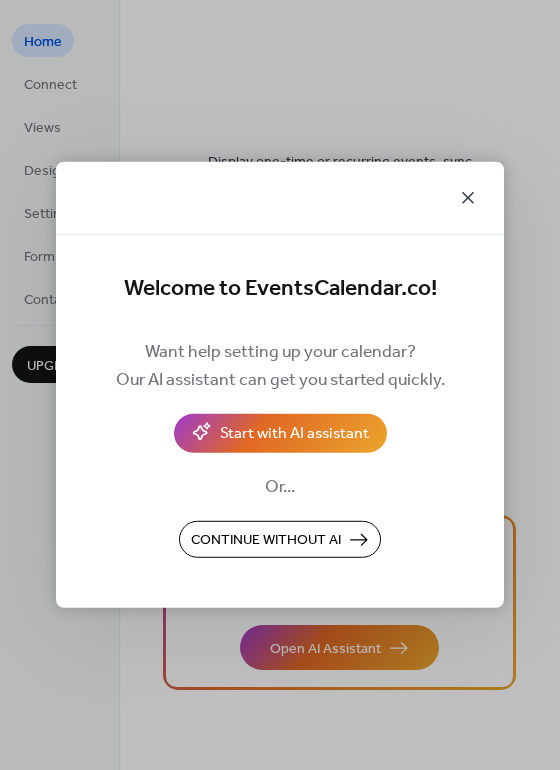 click 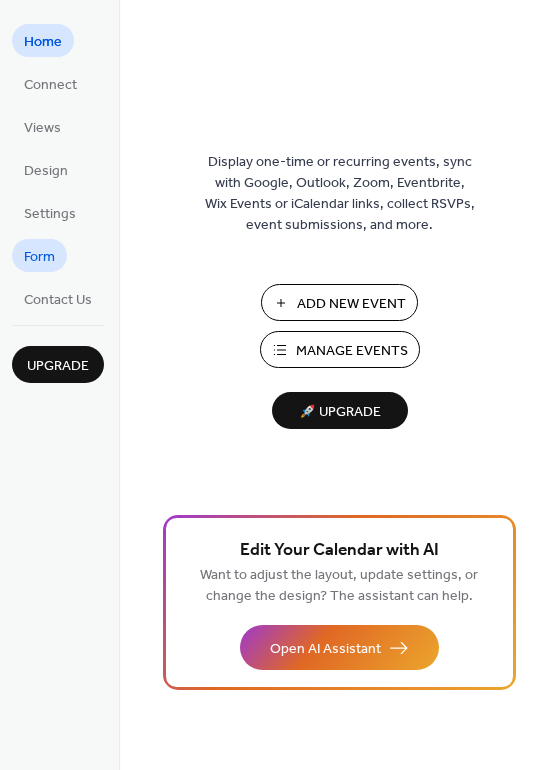 click on "Form" at bounding box center [39, 257] 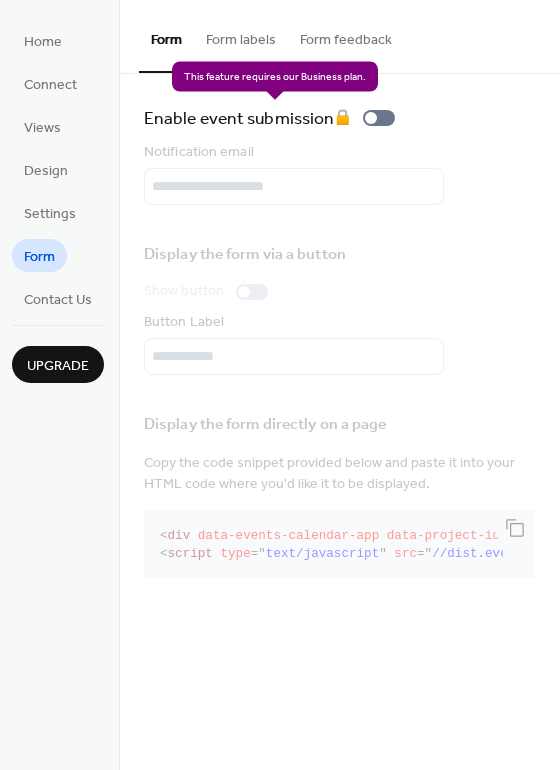 click on "Enable event submission  🔒" at bounding box center (273, 118) 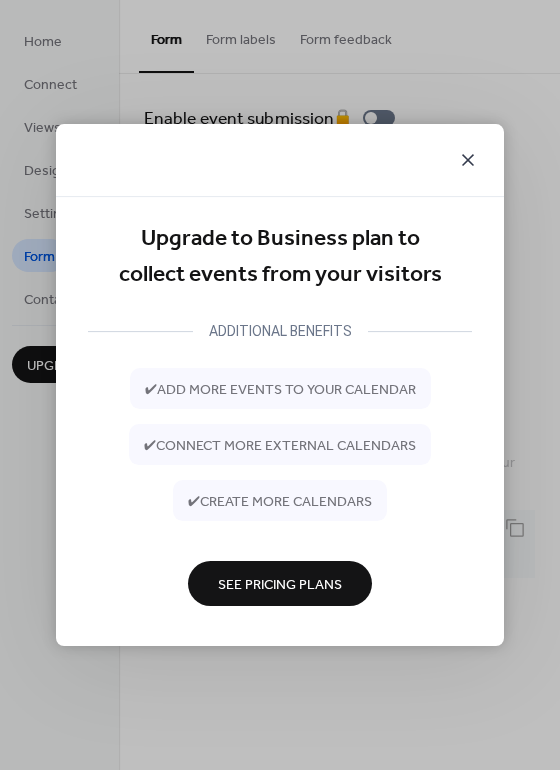 click 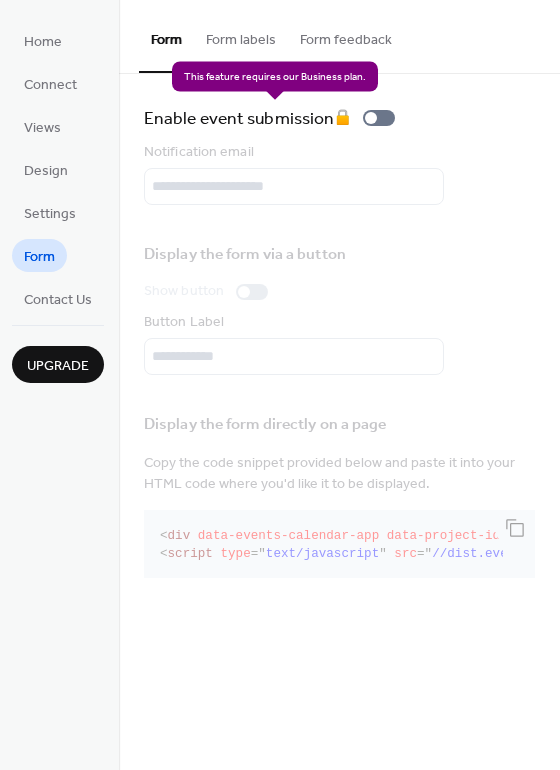 click on "Enable event submission  🔒" at bounding box center (273, 118) 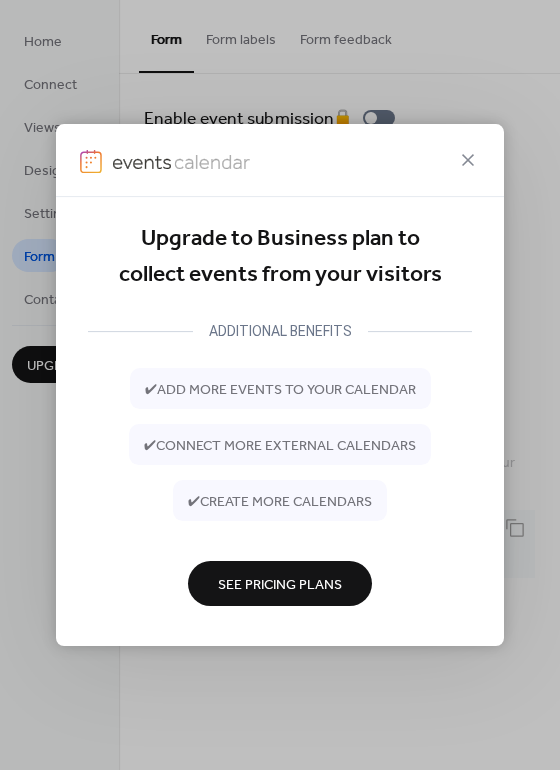 click on "See Pricing Plans" at bounding box center [280, 584] 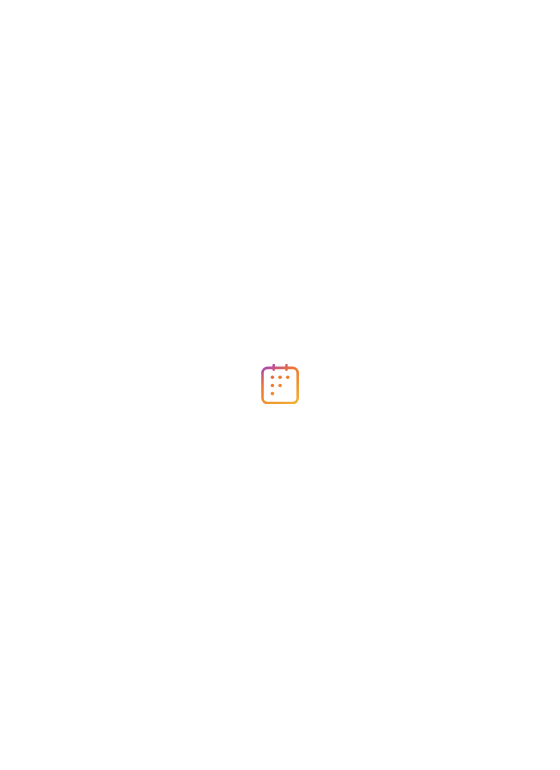 scroll, scrollTop: 0, scrollLeft: 0, axis: both 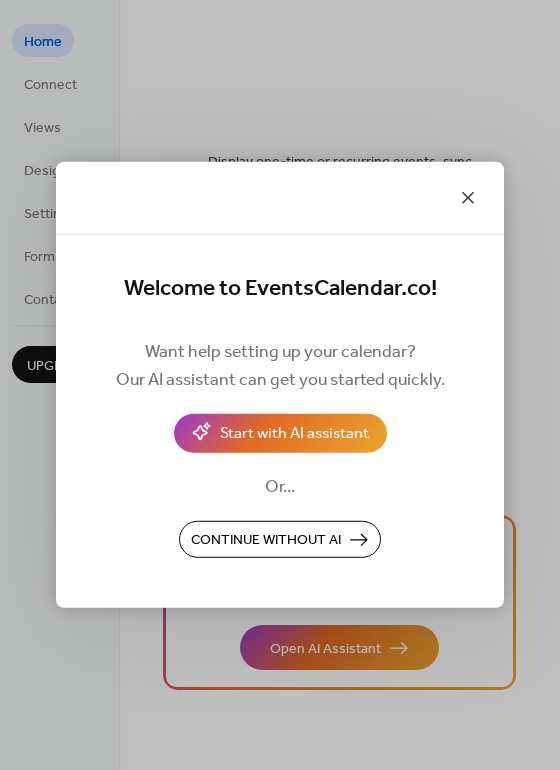 click 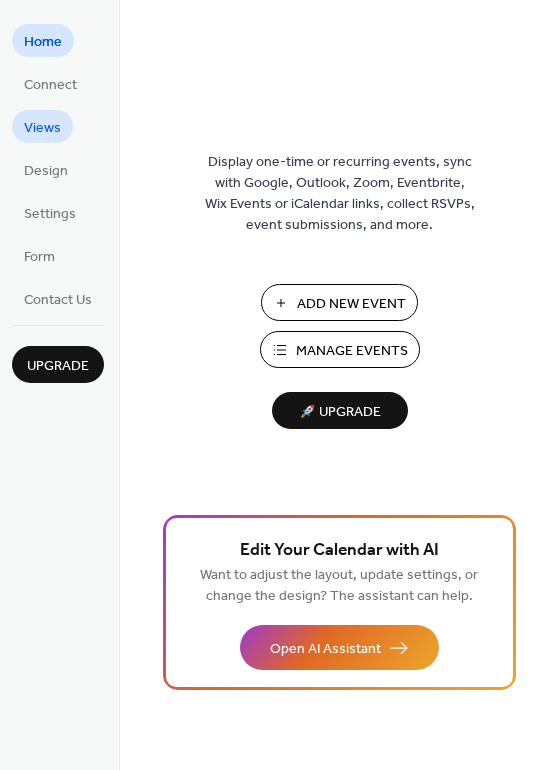 click on "Views" at bounding box center (42, 128) 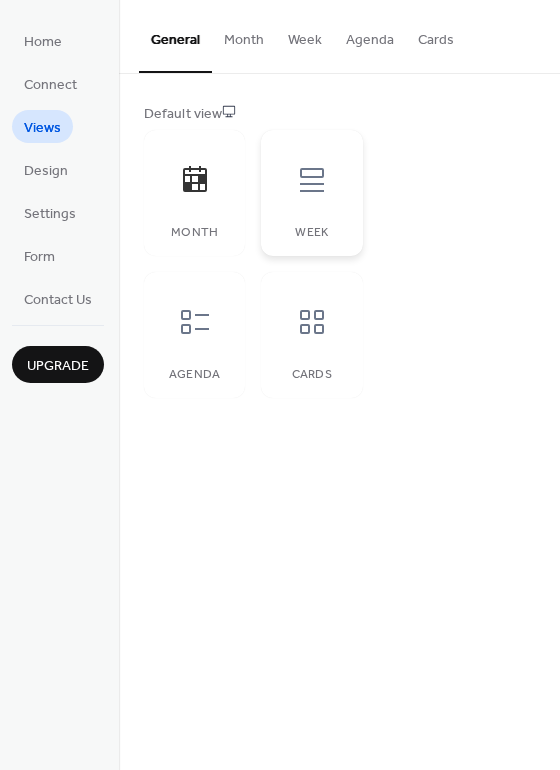 click 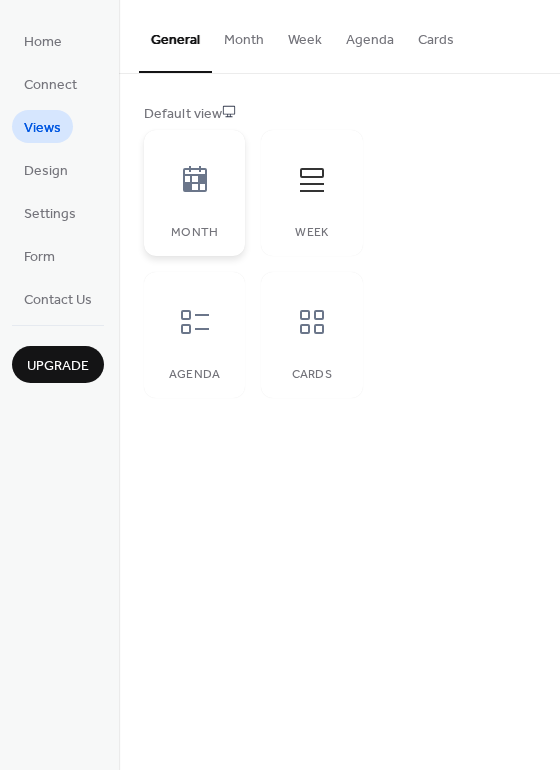 click at bounding box center (195, 180) 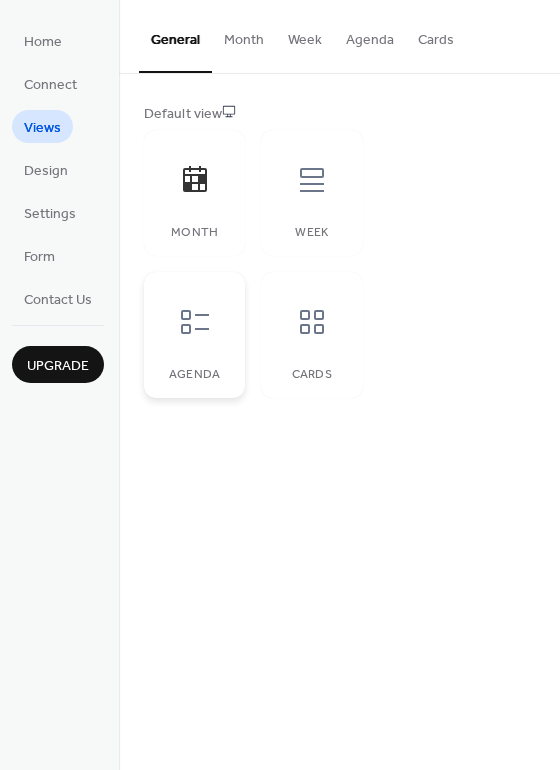 click 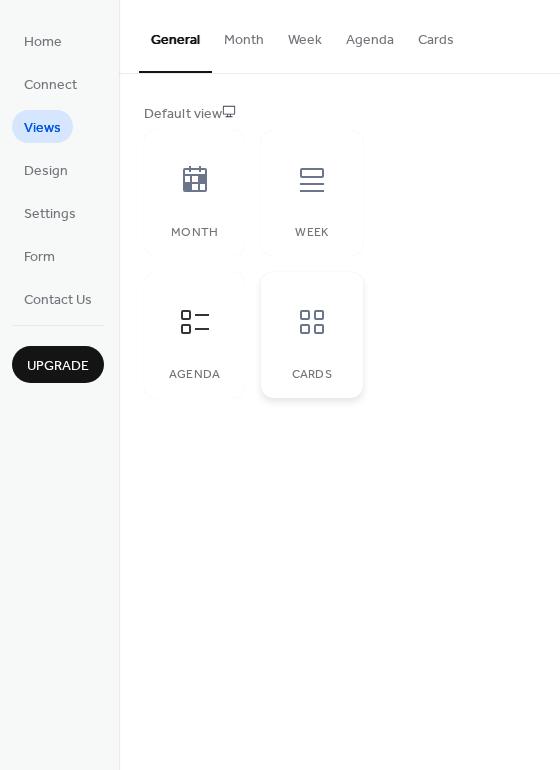 click 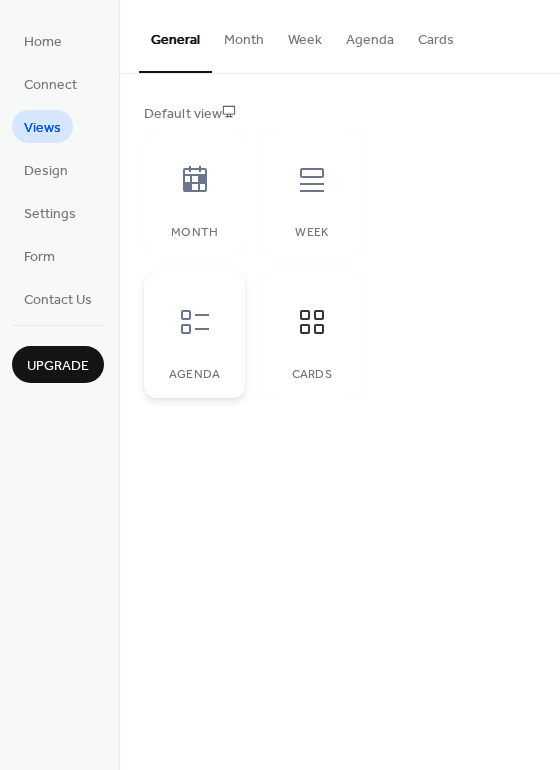 click 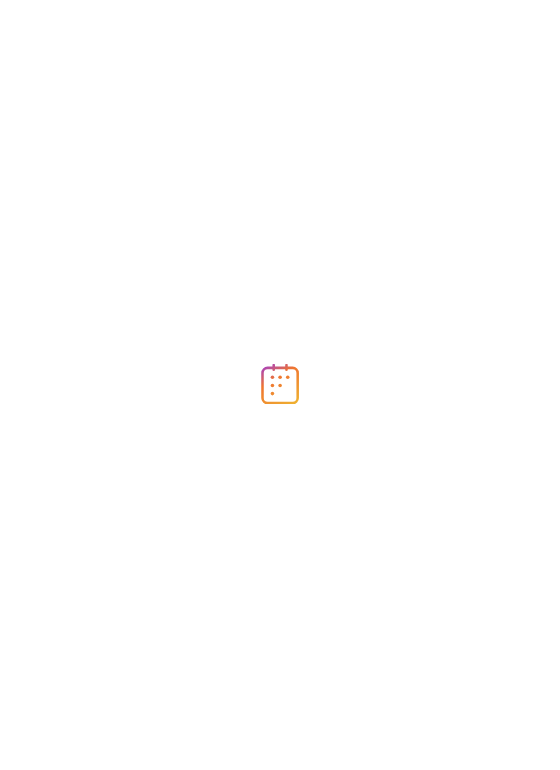 scroll, scrollTop: 0, scrollLeft: 0, axis: both 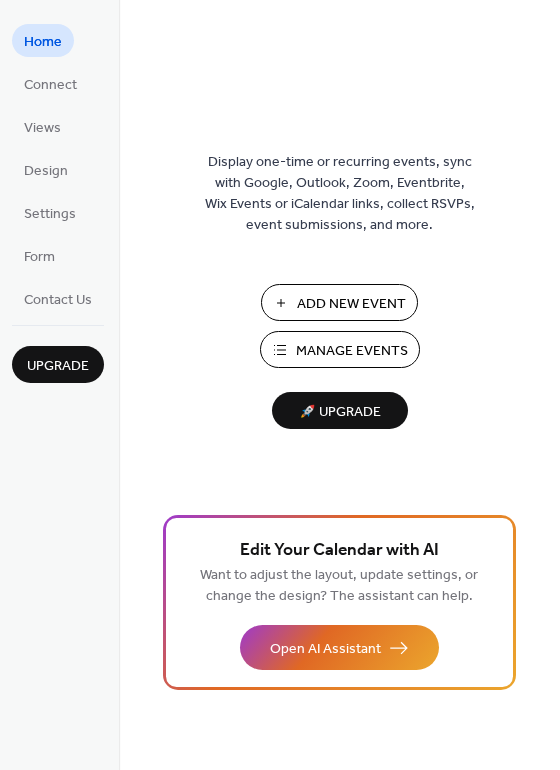click on "Home" at bounding box center (43, 42) 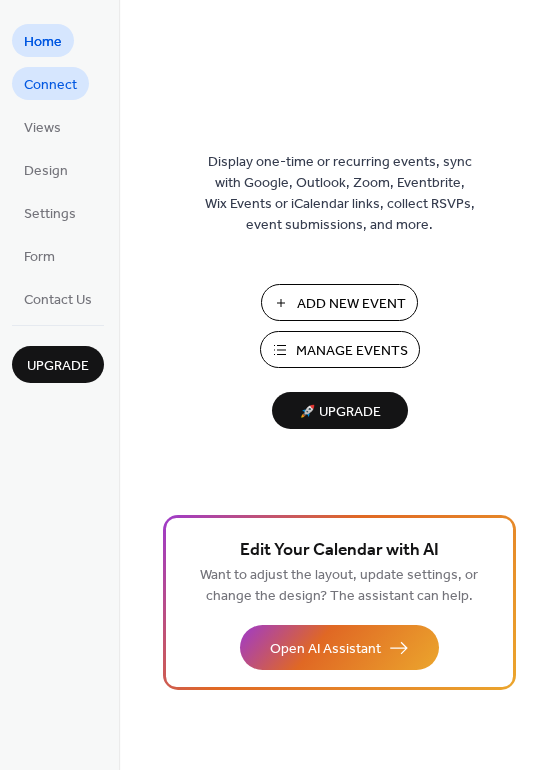 click on "Connect" at bounding box center [50, 85] 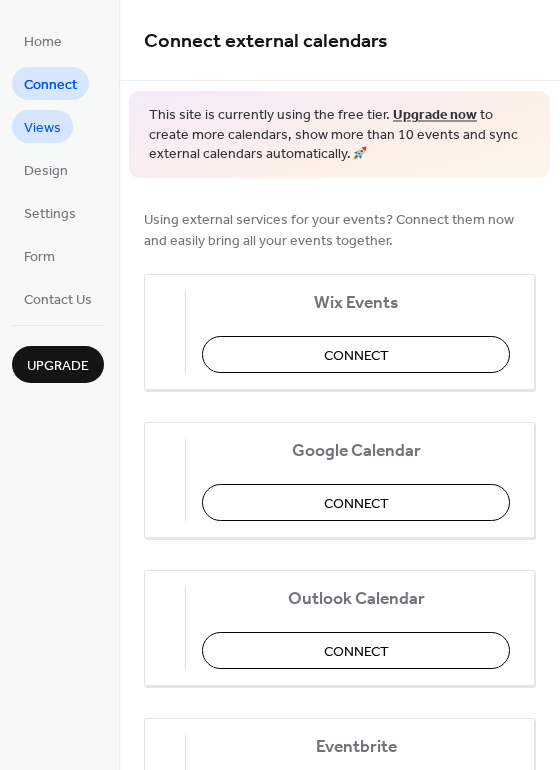 click on "Views" at bounding box center (42, 126) 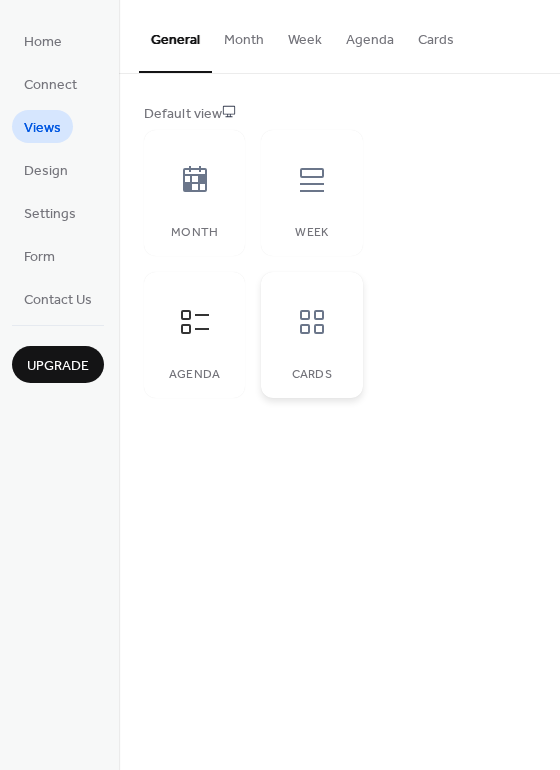 click on "Cards" at bounding box center (311, 335) 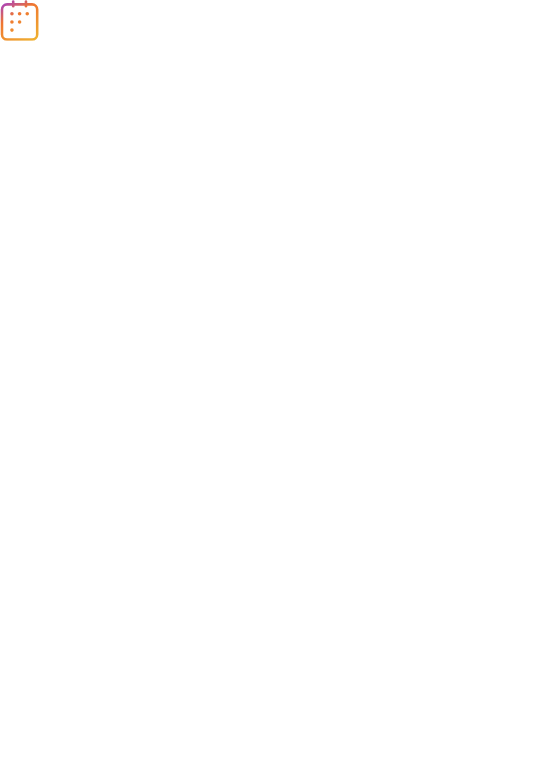 scroll, scrollTop: 0, scrollLeft: 0, axis: both 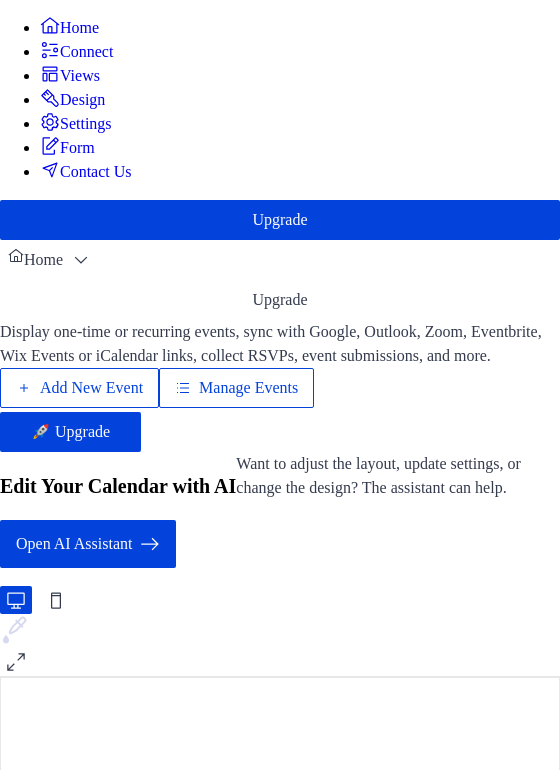 click on "Views" at bounding box center [80, 76] 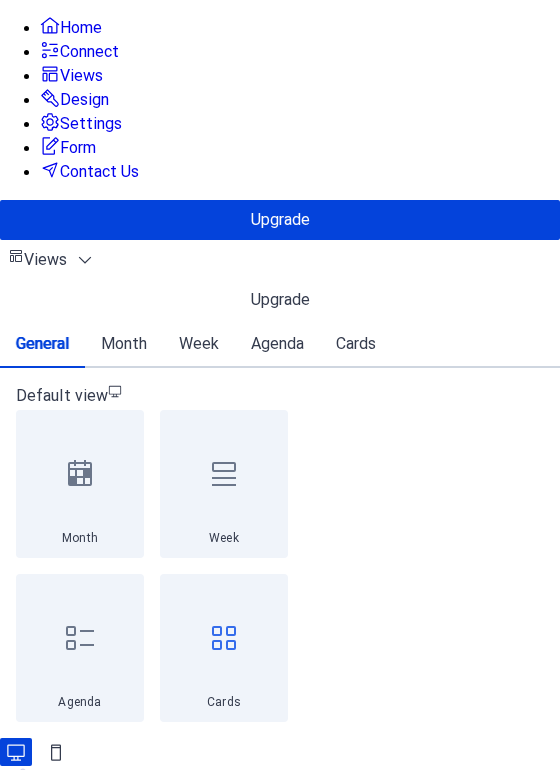 click on "Design" at bounding box center (84, 100) 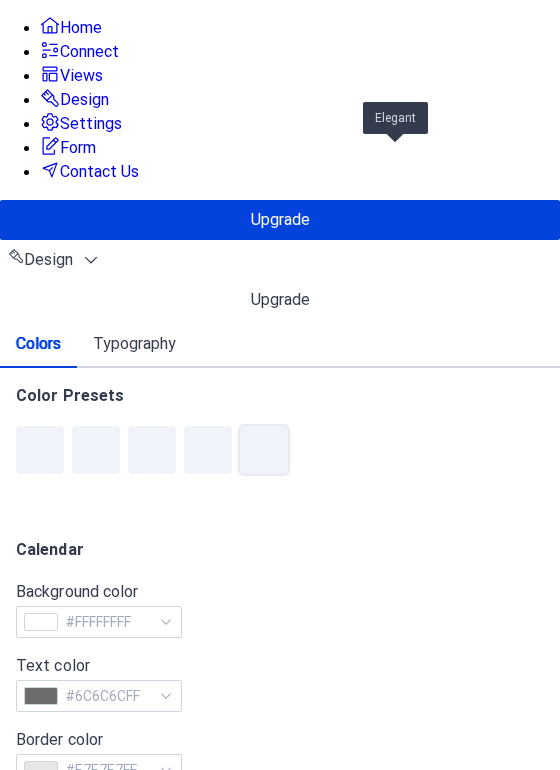 click at bounding box center [382, 177] 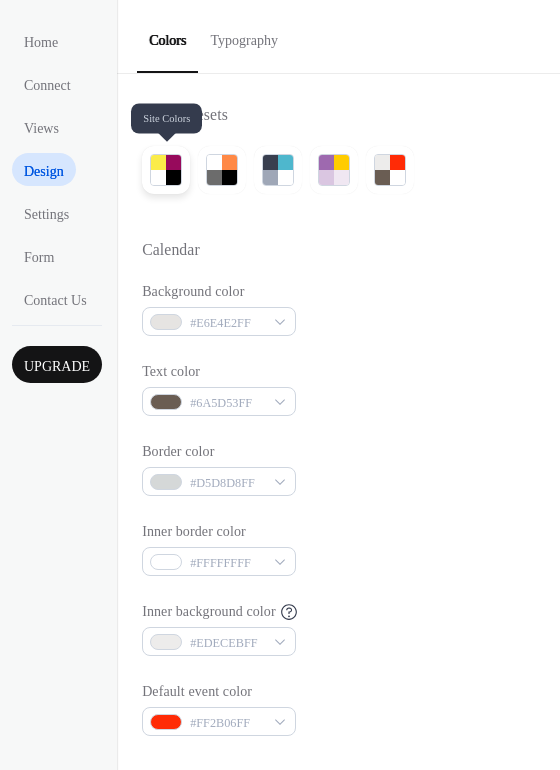 click at bounding box center [173, 177] 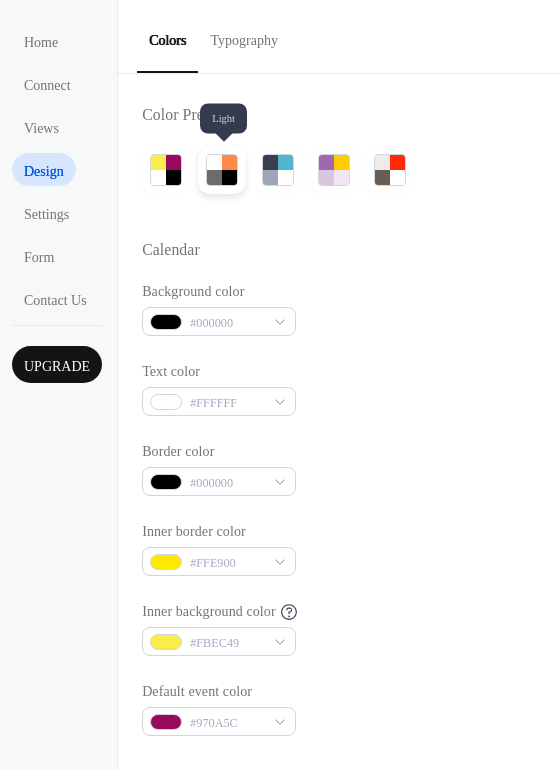 click at bounding box center (229, 177) 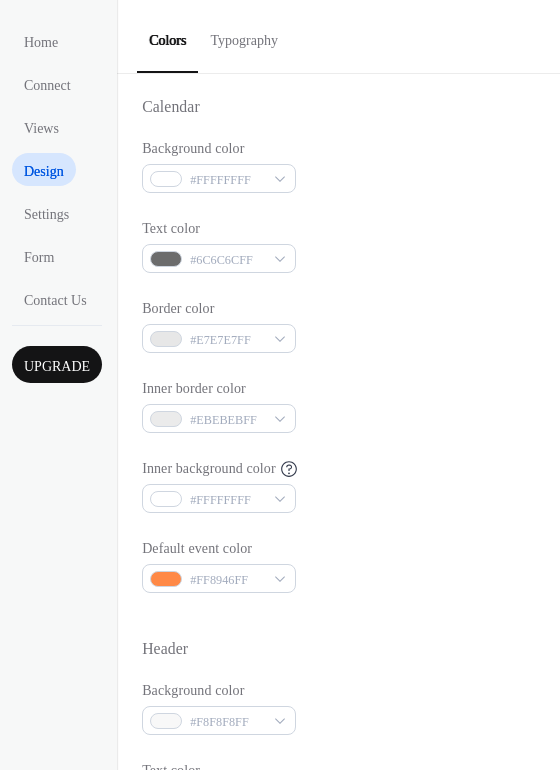 scroll, scrollTop: 147, scrollLeft: 0, axis: vertical 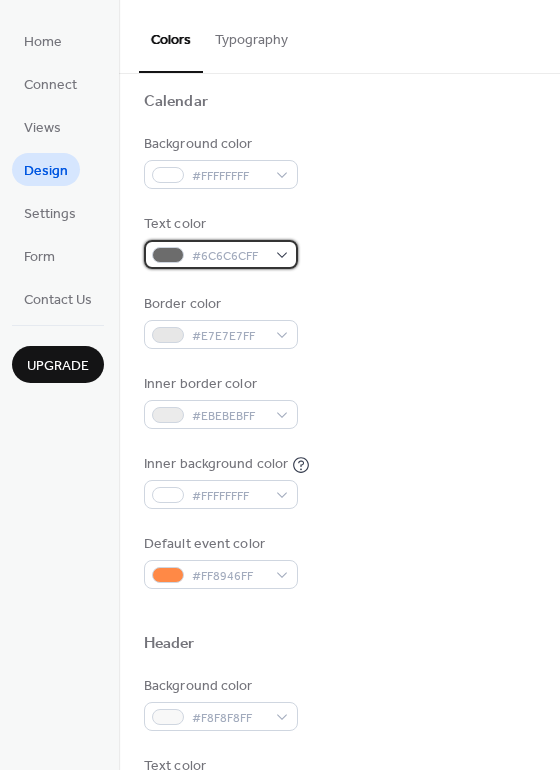 click on "#6C6C6CFF" at bounding box center (221, 254) 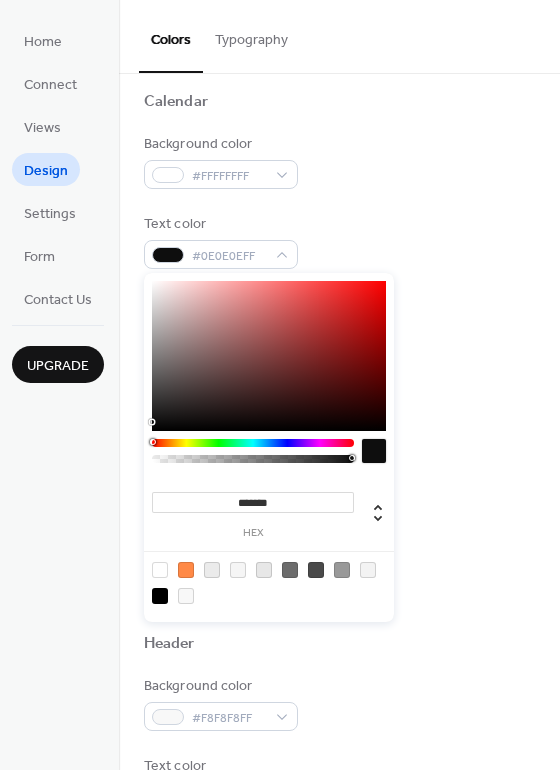 type on "*******" 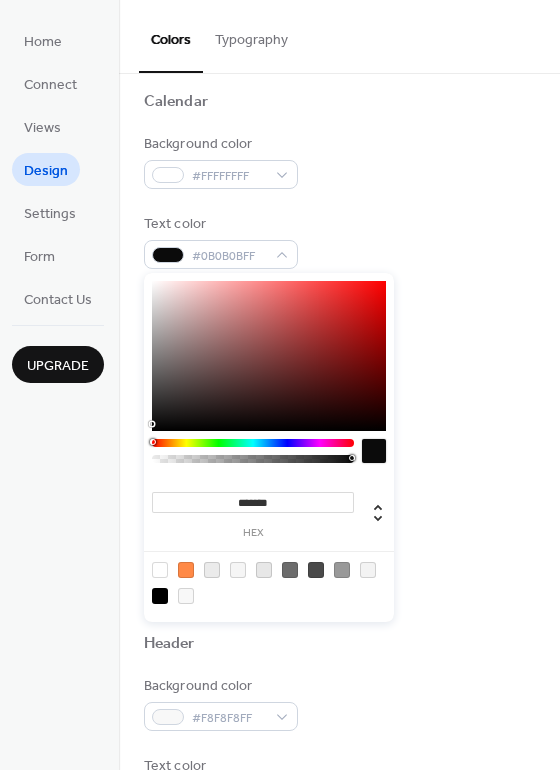 drag, startPoint x: 156, startPoint y: 361, endPoint x: 162, endPoint y: 424, distance: 63.28507 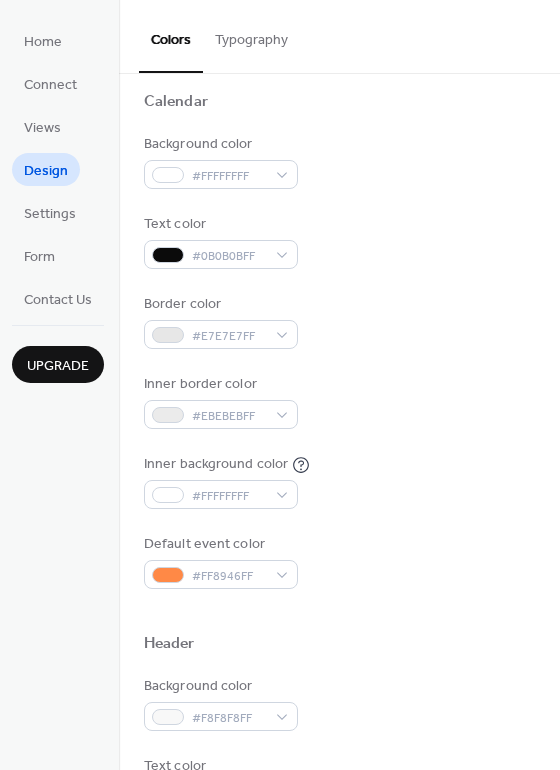 click on "Background color #FFFFFFFF Text color #0B0B0BFF Border color #E7E7E7FF Inner border color #EBEBEBFF Inner background color #FFFFFFFF Default event color #FF8946FF" at bounding box center (339, 361) 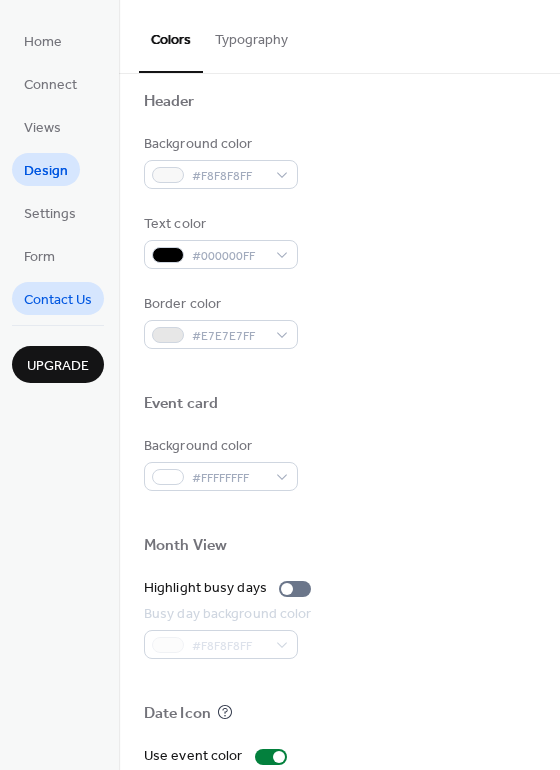 scroll, scrollTop: 686, scrollLeft: 0, axis: vertical 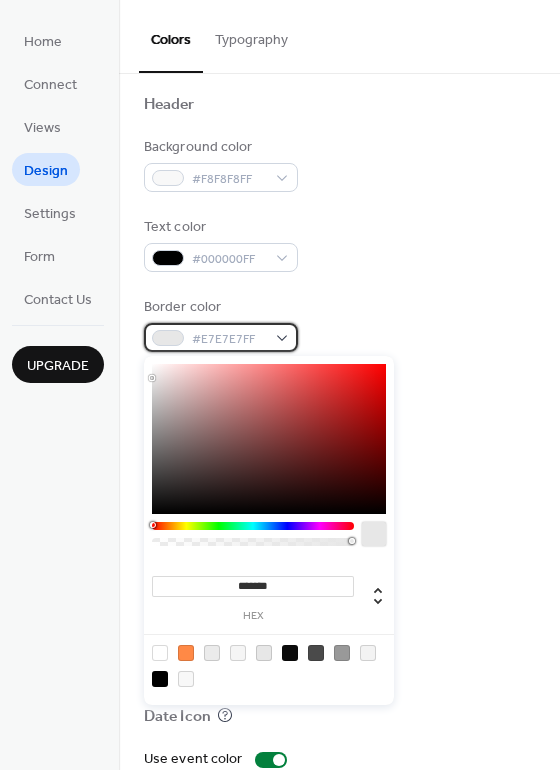 click on "#E7E7E7FF" at bounding box center [221, 337] 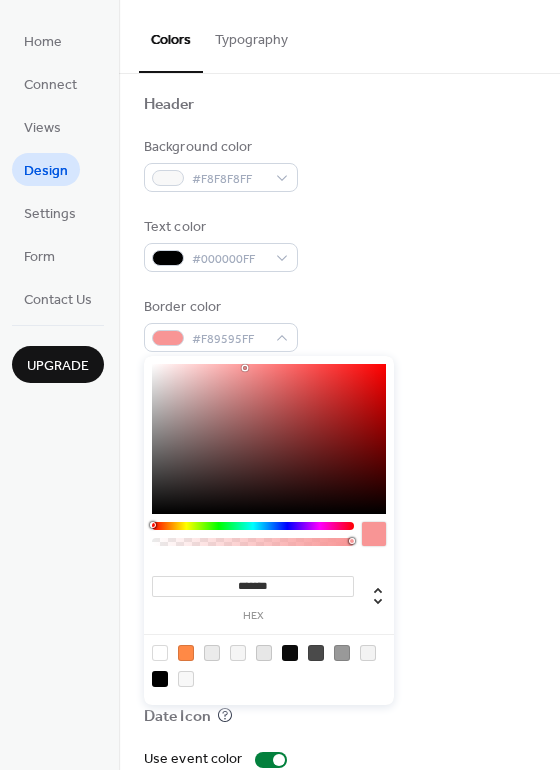 type on "*******" 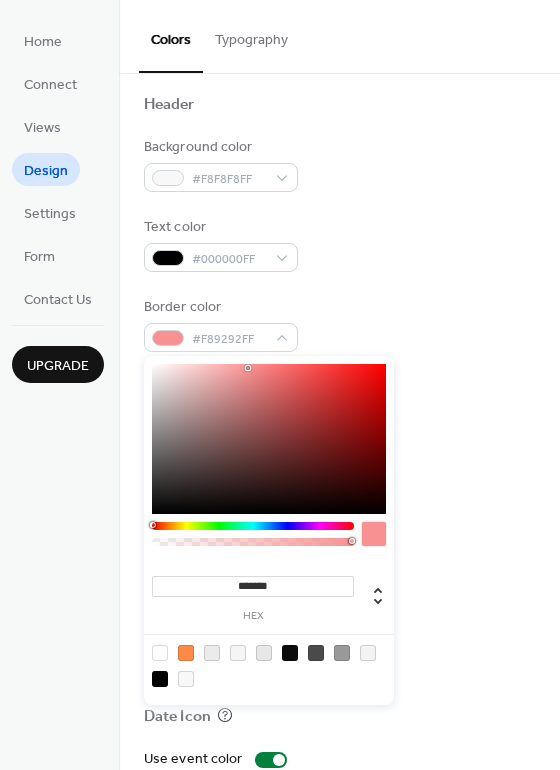 drag, startPoint x: 151, startPoint y: 378, endPoint x: 248, endPoint y: 368, distance: 97.5141 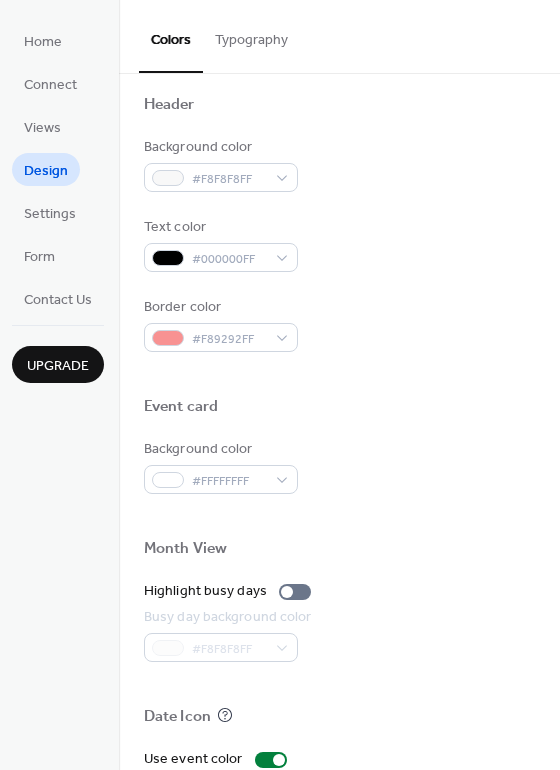click on "Text color #000000FF" at bounding box center [339, 244] 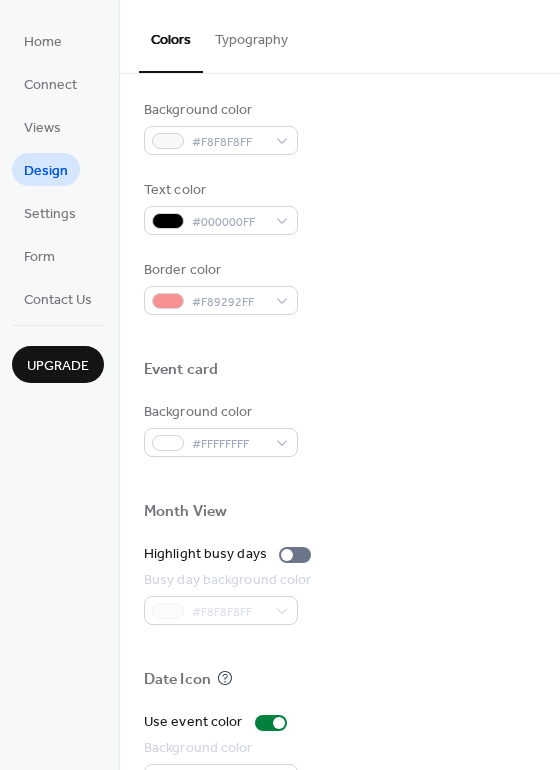 scroll, scrollTop: 736, scrollLeft: 0, axis: vertical 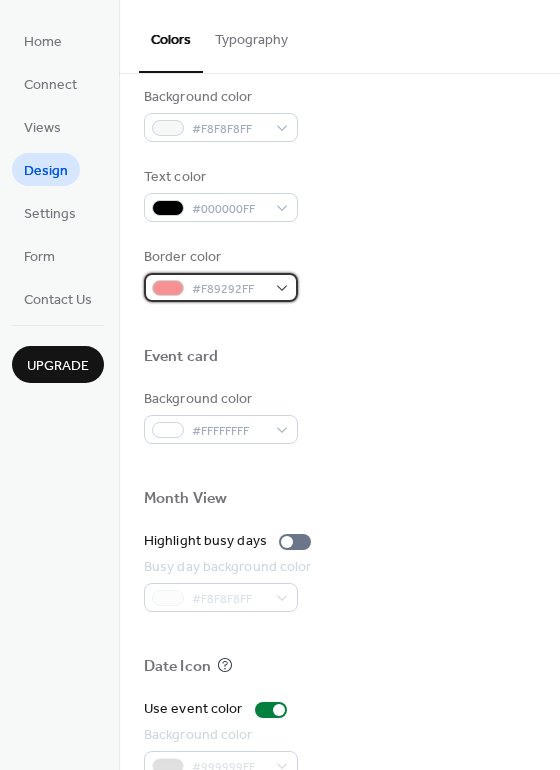 click on "#F89292FF" at bounding box center (221, 287) 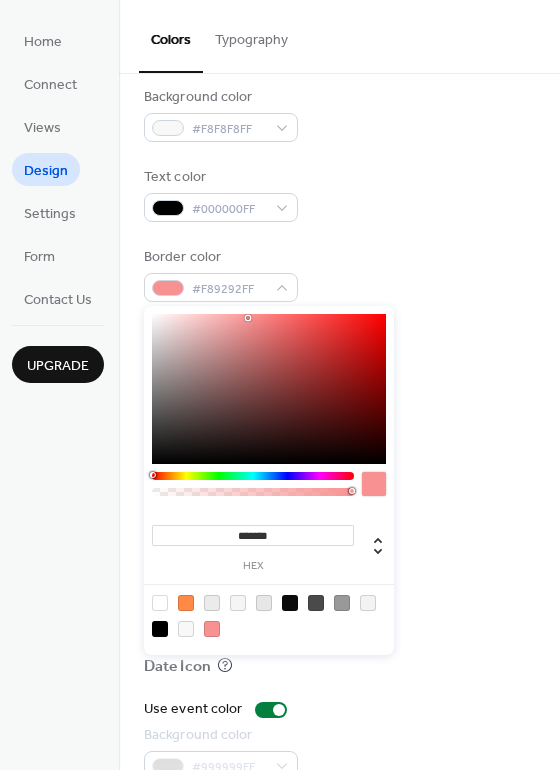 click at bounding box center (269, 389) 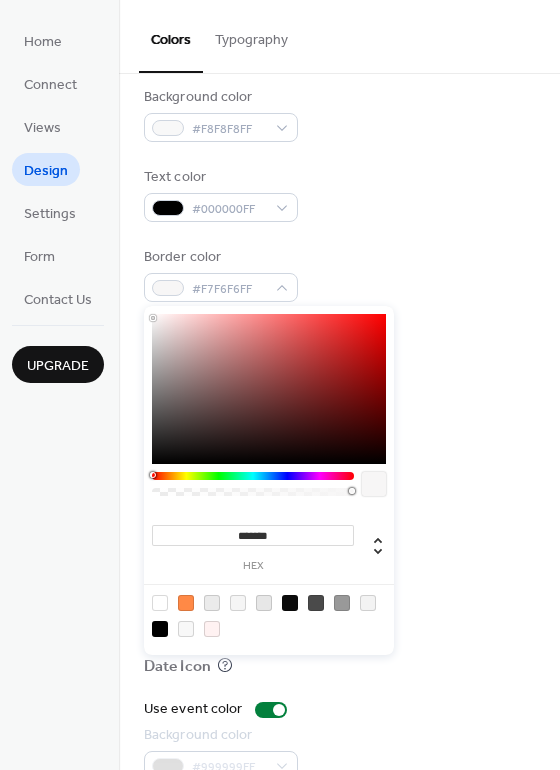 type on "*******" 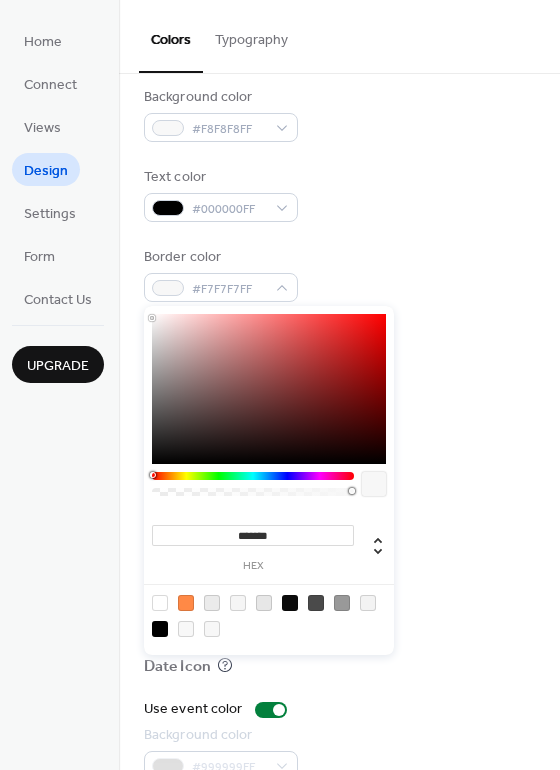 drag, startPoint x: 164, startPoint y: 317, endPoint x: 152, endPoint y: 318, distance: 12.0415945 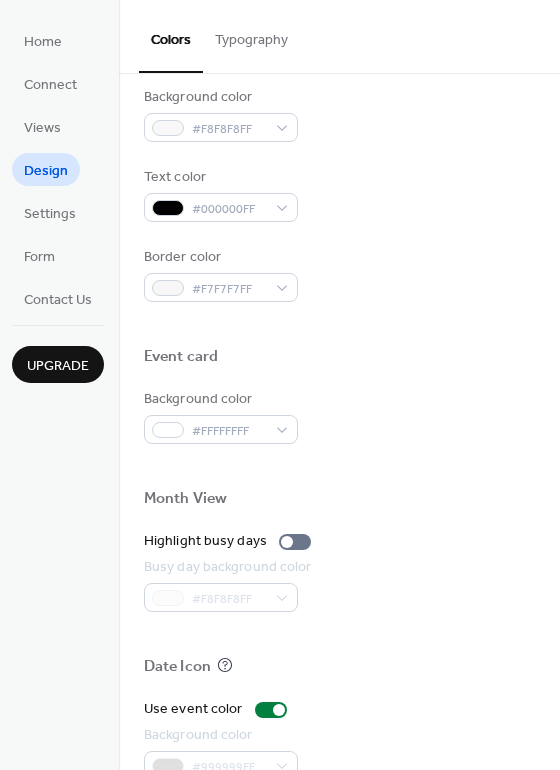 click on "Text color #000000FF" at bounding box center (339, 194) 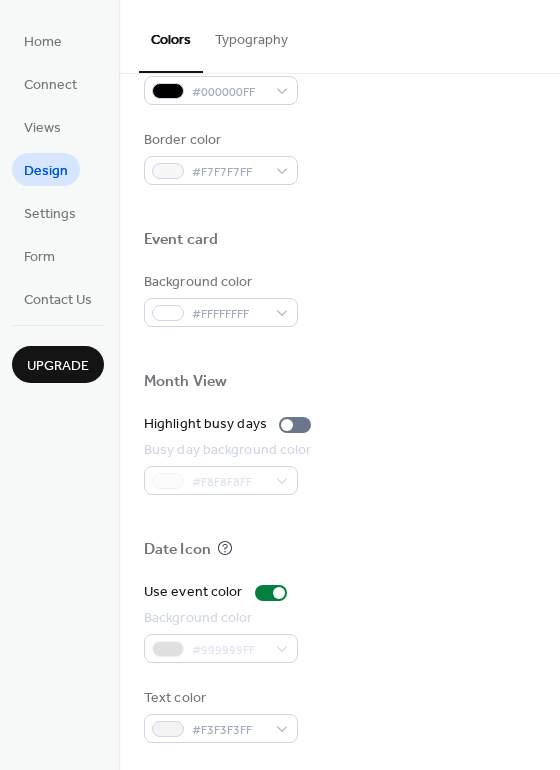 scroll, scrollTop: 856, scrollLeft: 0, axis: vertical 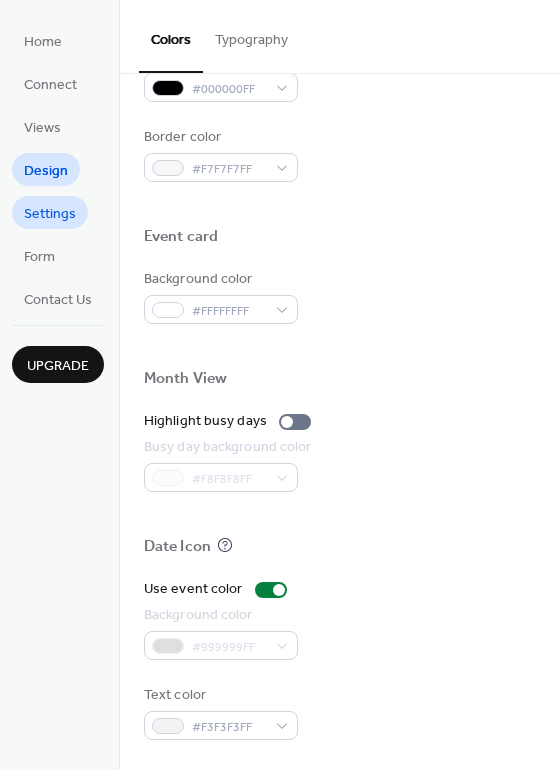 click on "Settings" at bounding box center (50, 214) 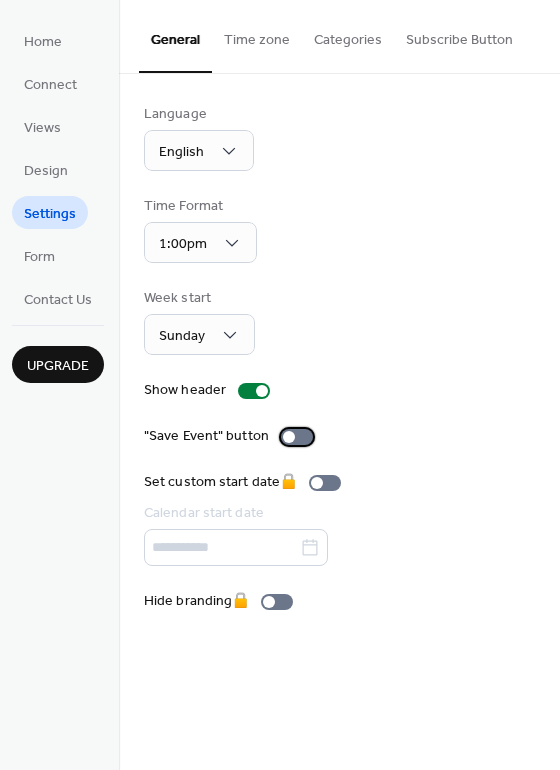 click on ""Save Event" button" at bounding box center (232, 436) 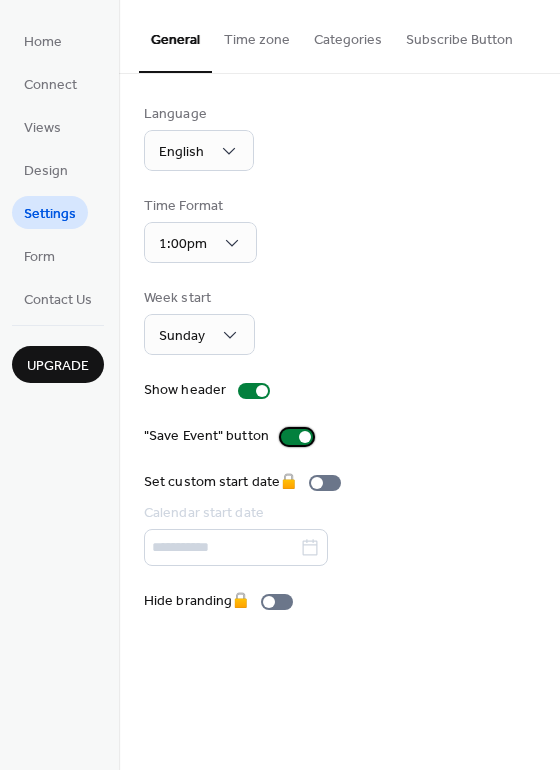 click at bounding box center [297, 437] 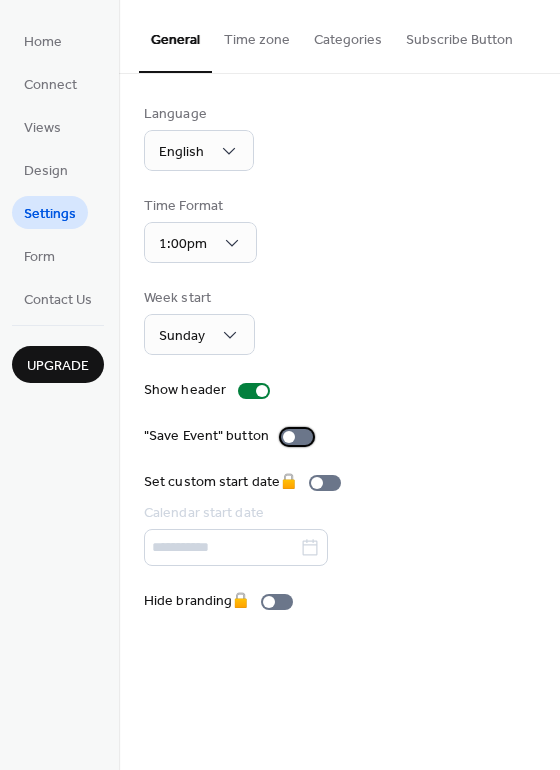 click on ""Save Event" button" at bounding box center [232, 436] 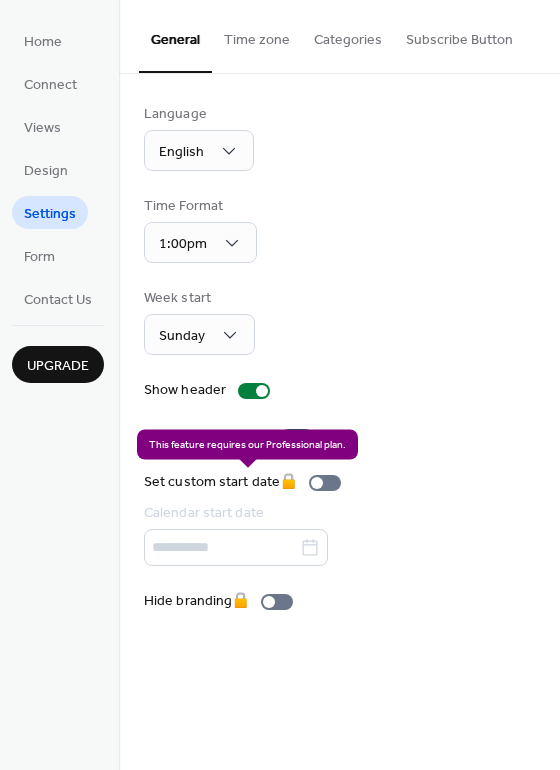 click on "Set custom start date  🔒 Calendar start date" at bounding box center [246, 519] 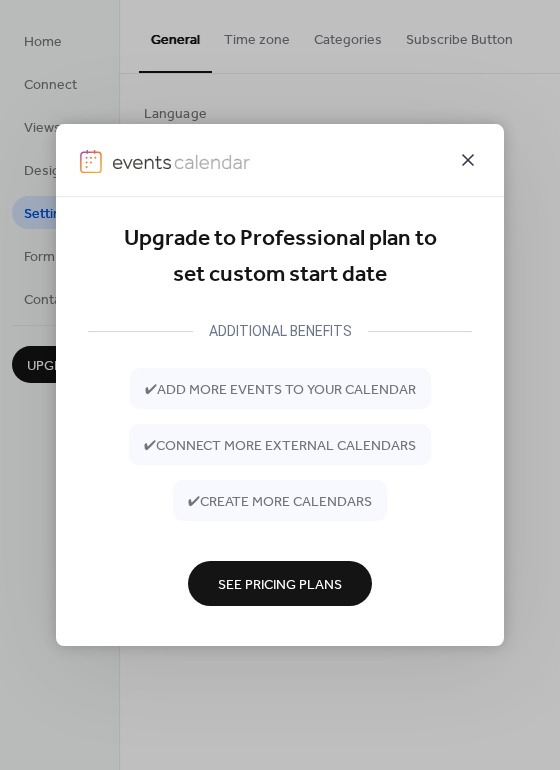 click 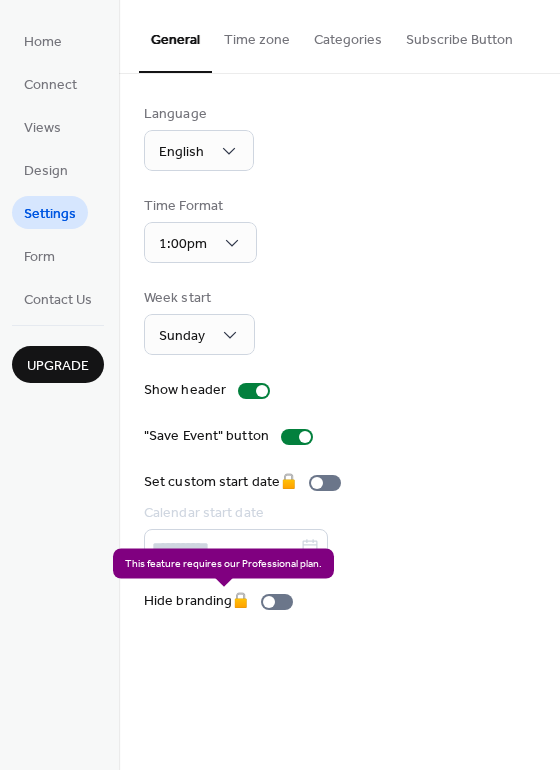 click on "Hide branding  🔒" at bounding box center [222, 601] 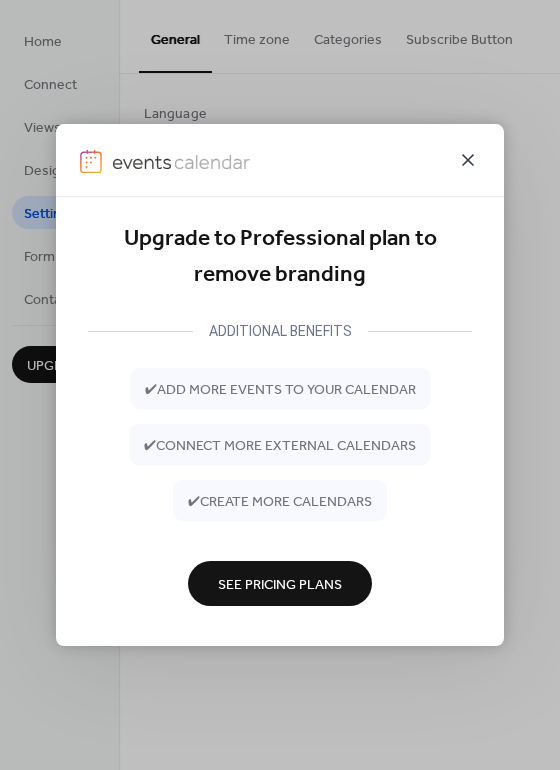 click 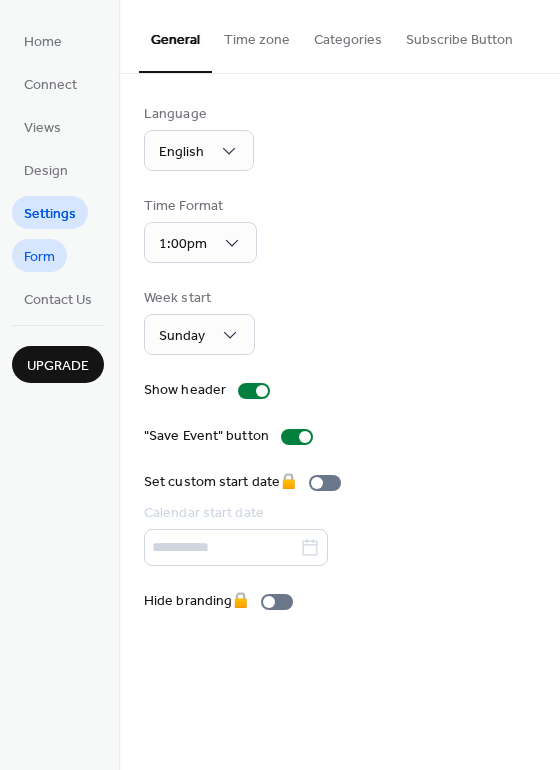 click on "Form" at bounding box center (39, 257) 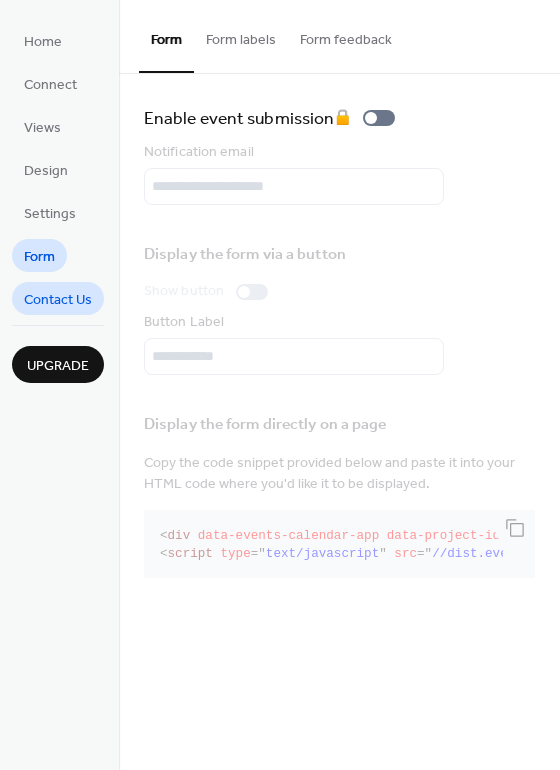 click on "Contact Us" at bounding box center (58, 300) 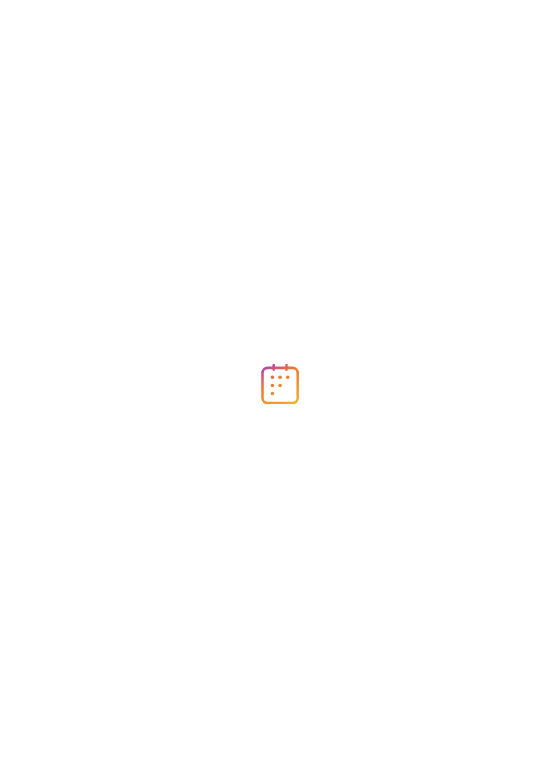 scroll, scrollTop: 0, scrollLeft: 0, axis: both 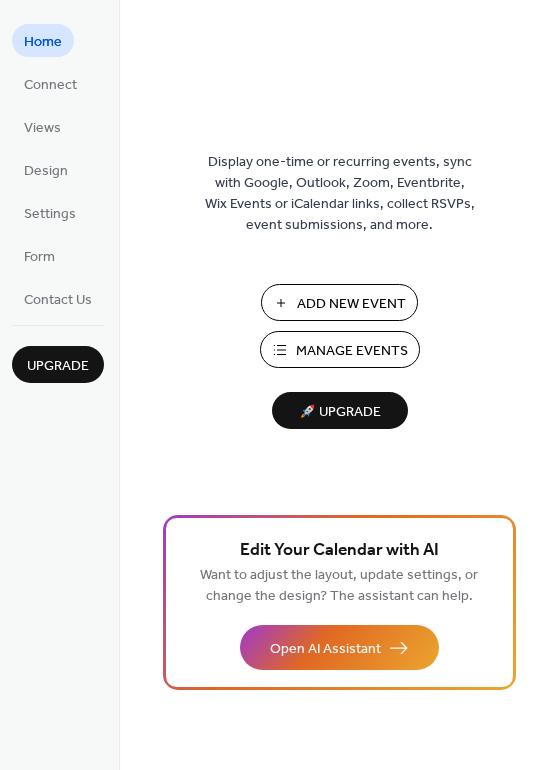 click on "Manage Events" at bounding box center (352, 351) 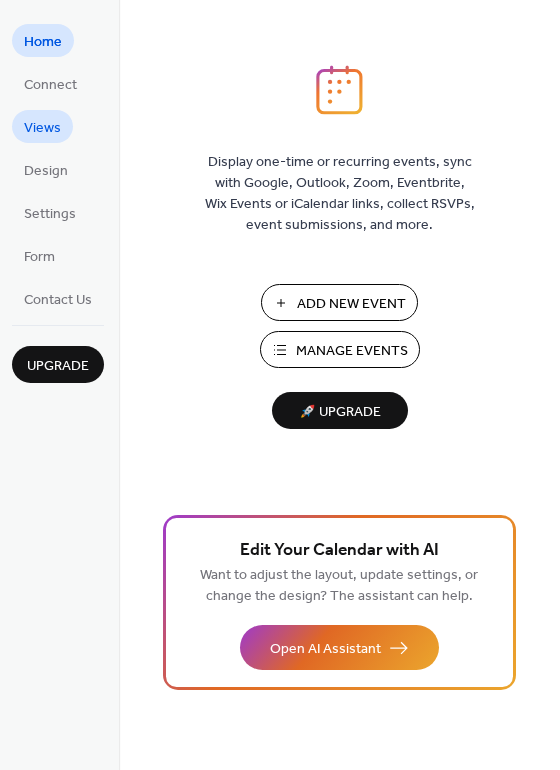 click on "Views" at bounding box center (42, 128) 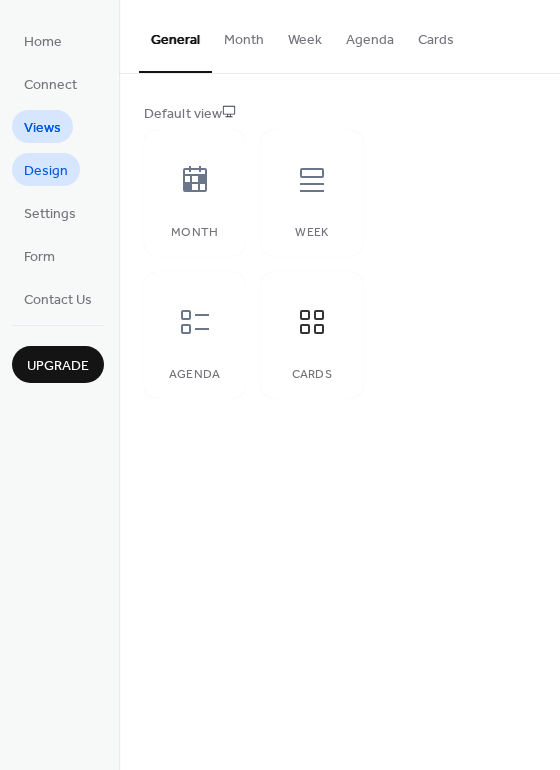 click on "Design" at bounding box center [46, 171] 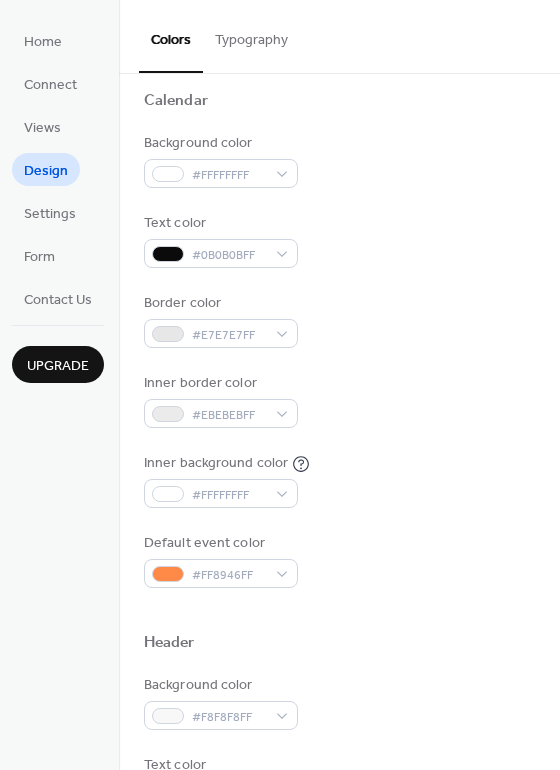scroll, scrollTop: 0, scrollLeft: 0, axis: both 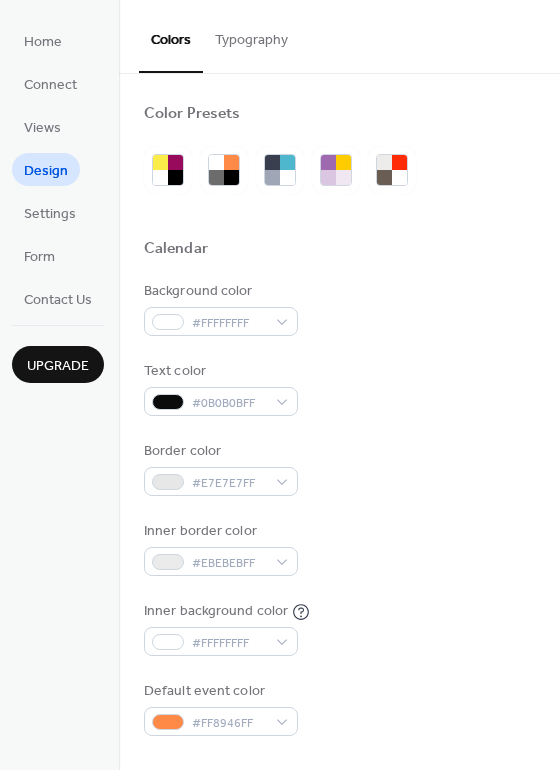 drag, startPoint x: 553, startPoint y: 239, endPoint x: 428, endPoint y: 262, distance: 127.09839 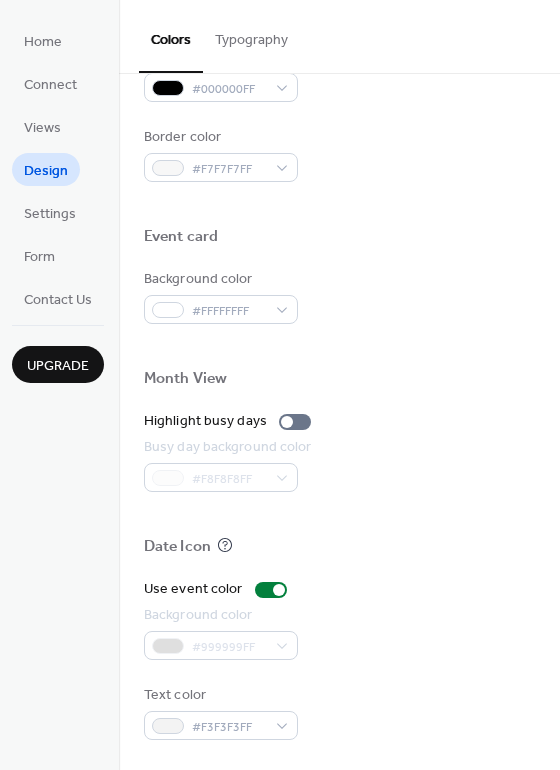 scroll, scrollTop: 0, scrollLeft: 0, axis: both 